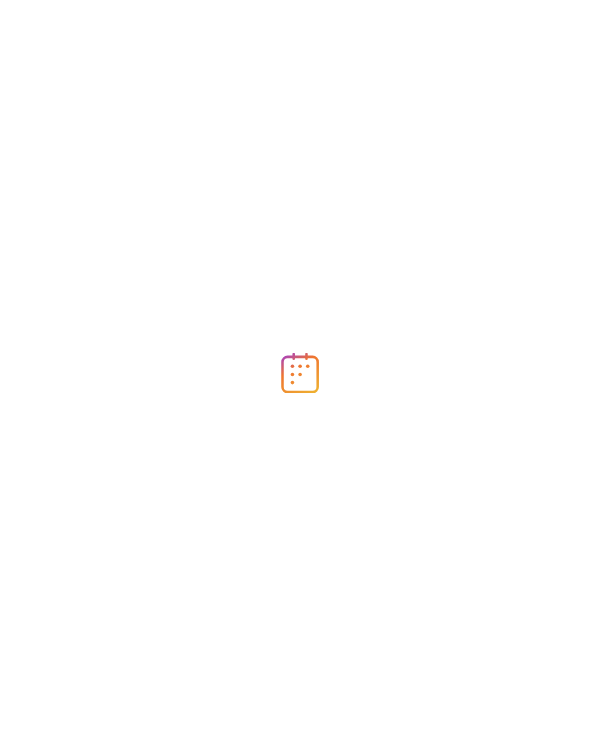 scroll, scrollTop: 0, scrollLeft: 0, axis: both 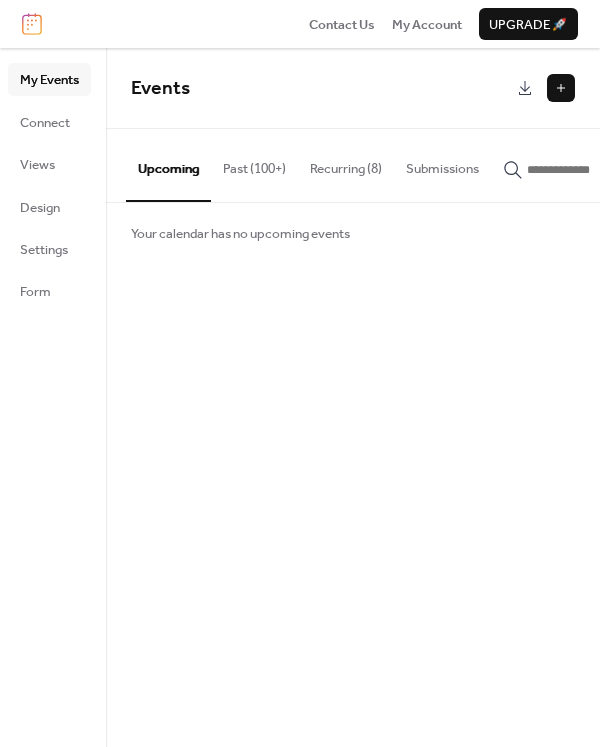click at bounding box center (561, 88) 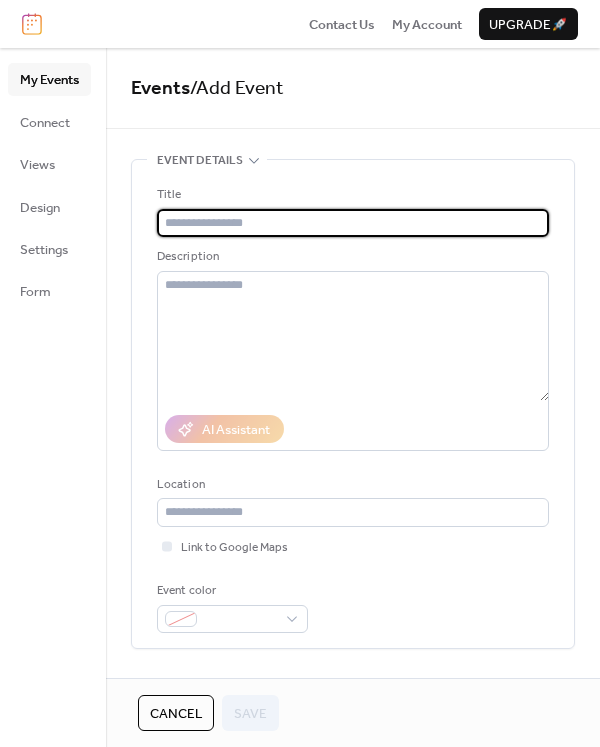 click at bounding box center (353, 223) 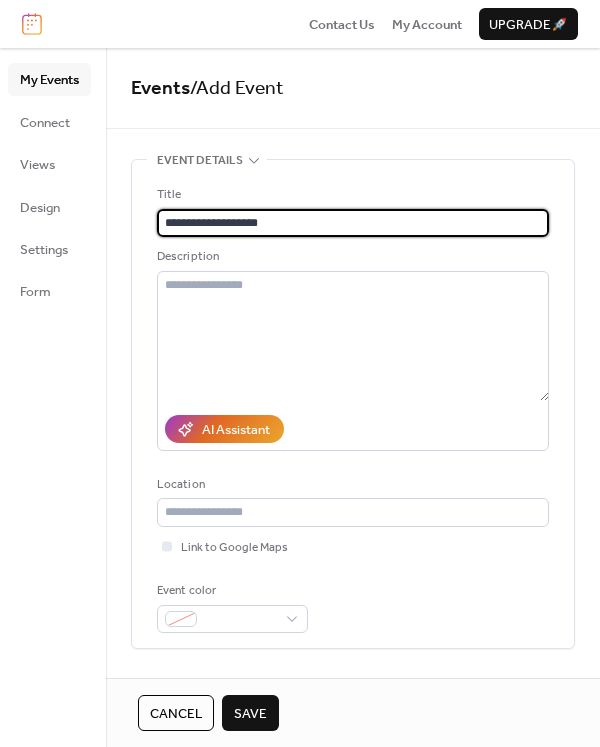 type on "**********" 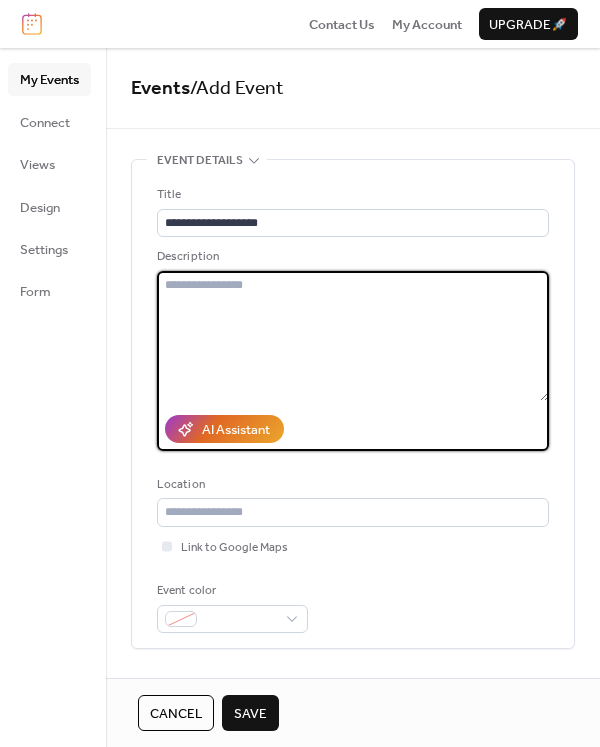 click at bounding box center [353, 336] 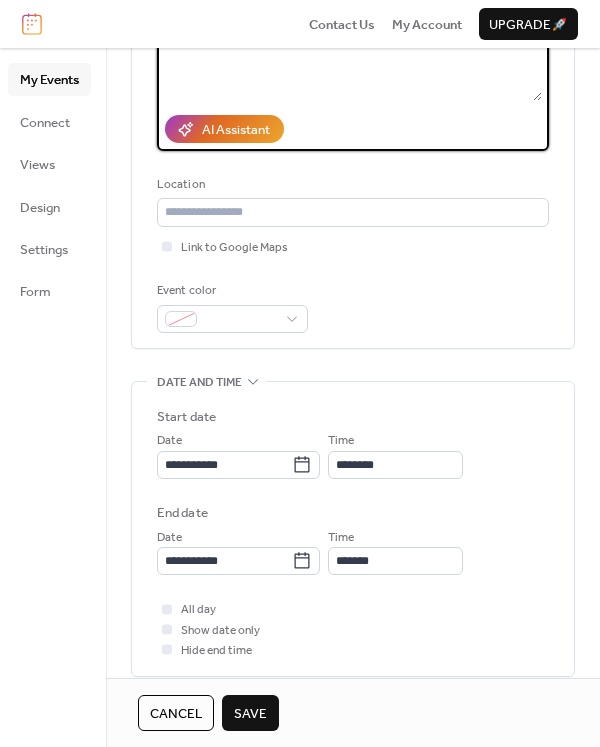 scroll, scrollTop: 400, scrollLeft: 0, axis: vertical 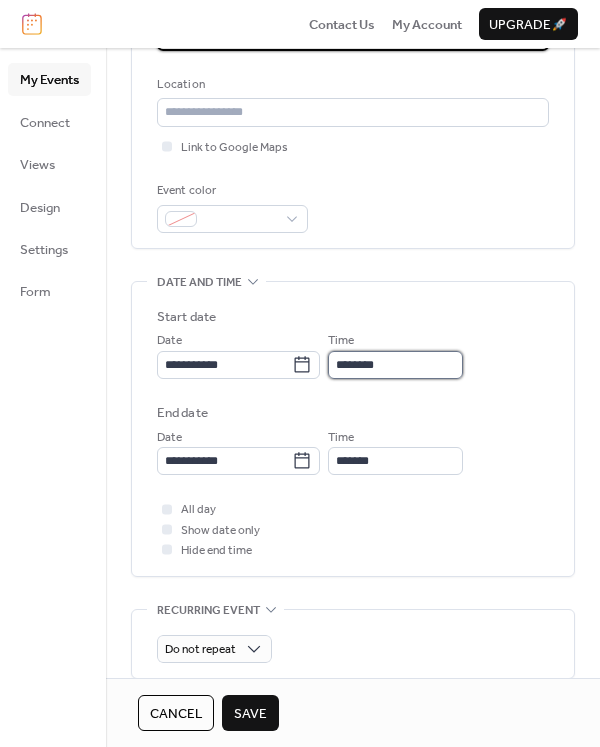 click on "********" at bounding box center [395, 365] 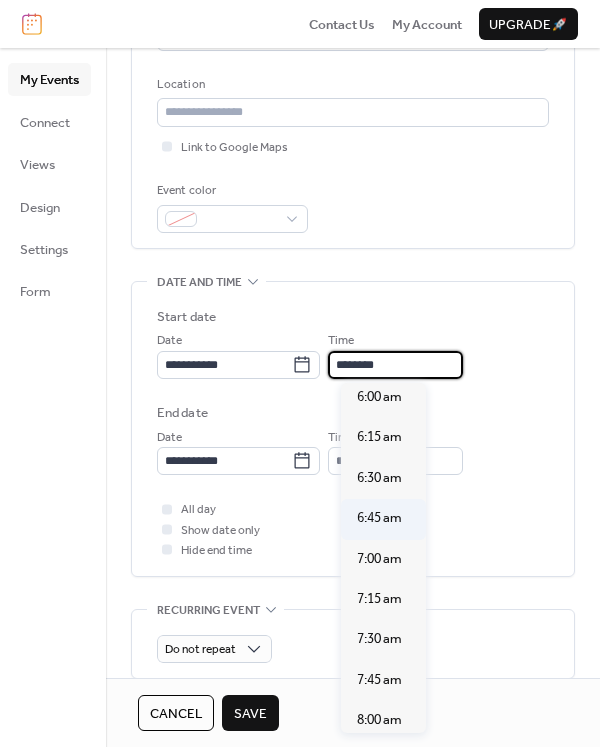scroll, scrollTop: 940, scrollLeft: 0, axis: vertical 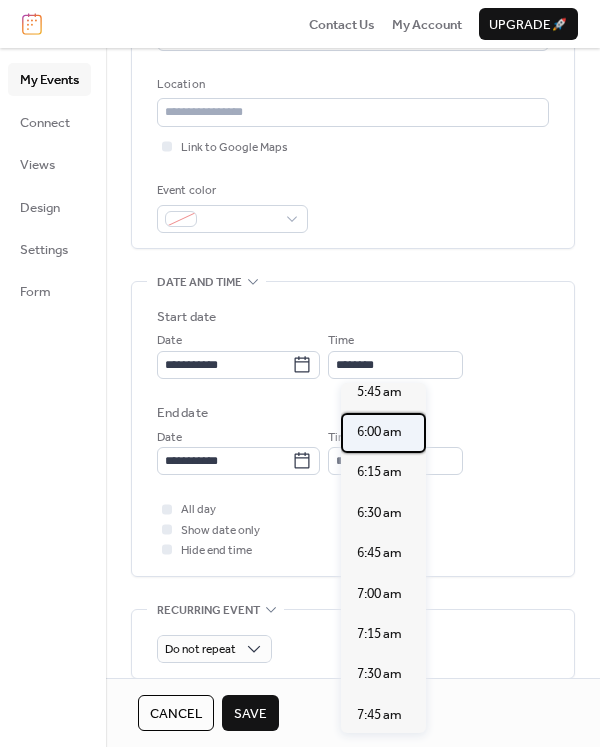 click on "6:00 am" at bounding box center [379, 432] 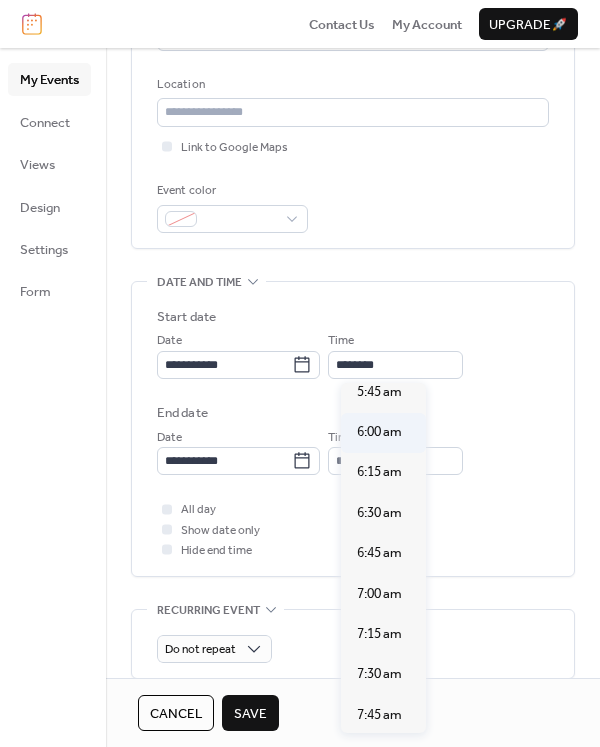 type on "*******" 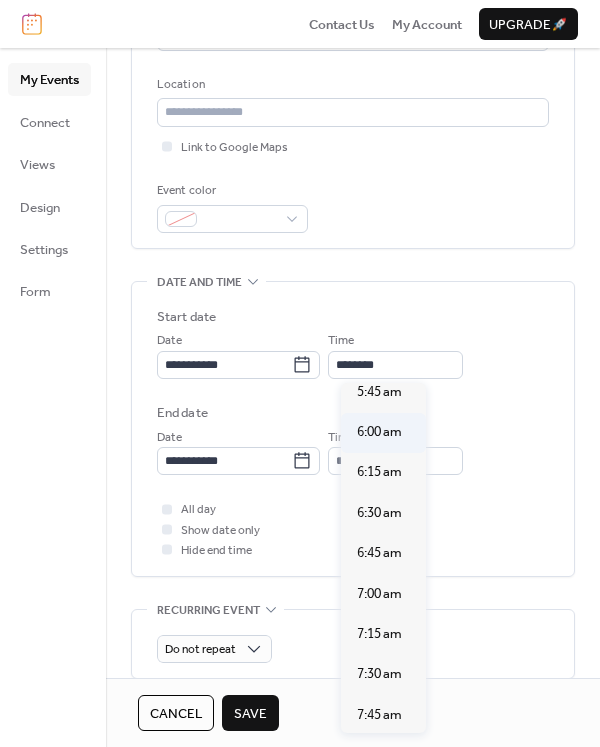 type on "*******" 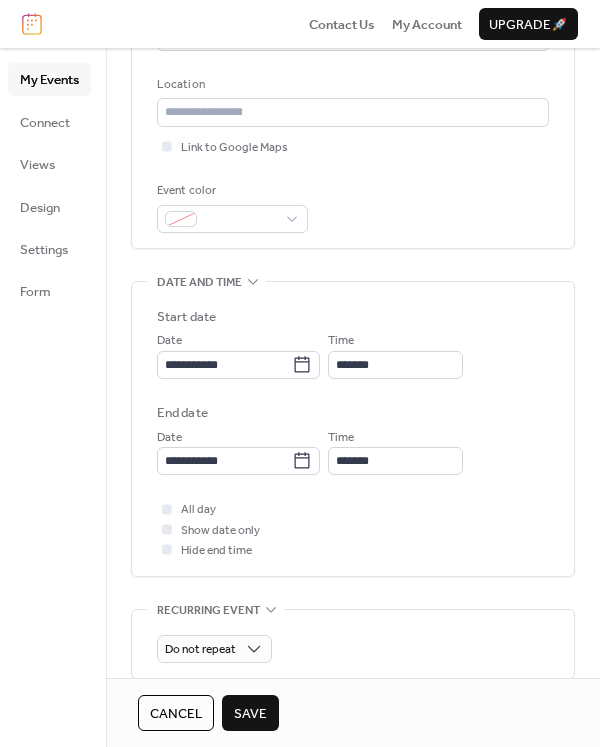 click on "Save" at bounding box center [250, 714] 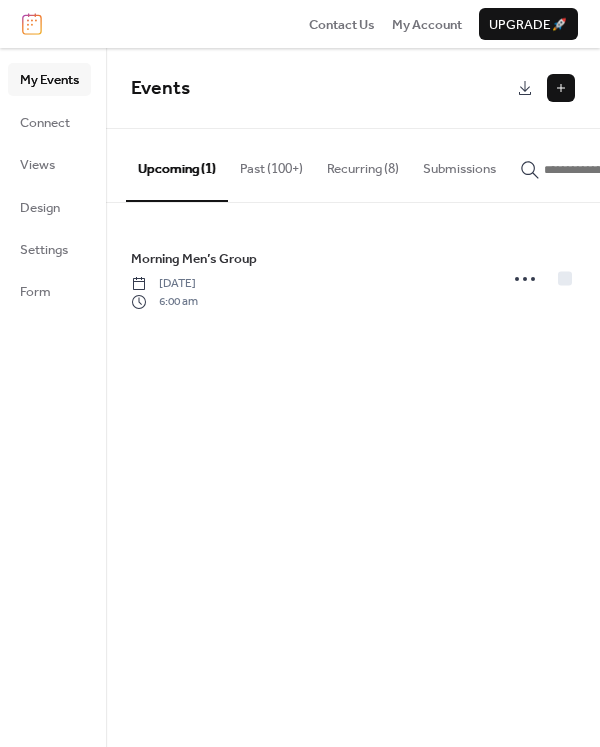 click at bounding box center (561, 88) 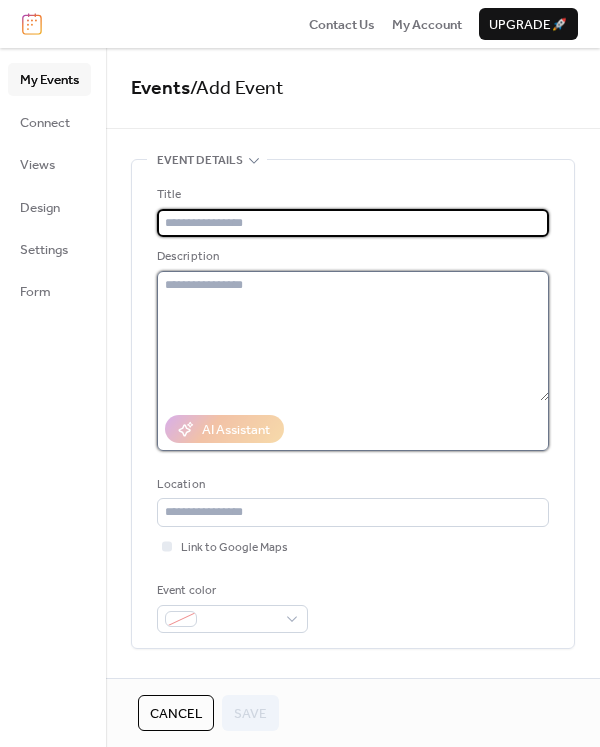 click at bounding box center [353, 336] 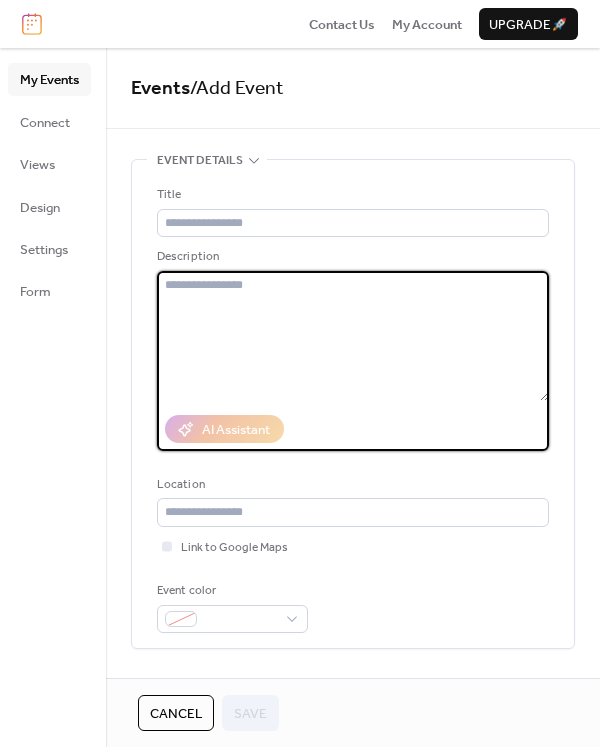 paste on "**********" 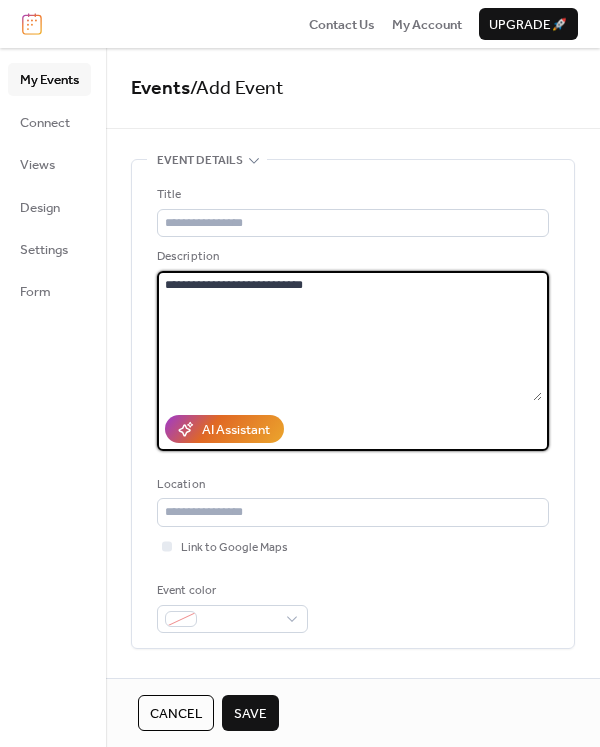 type on "**********" 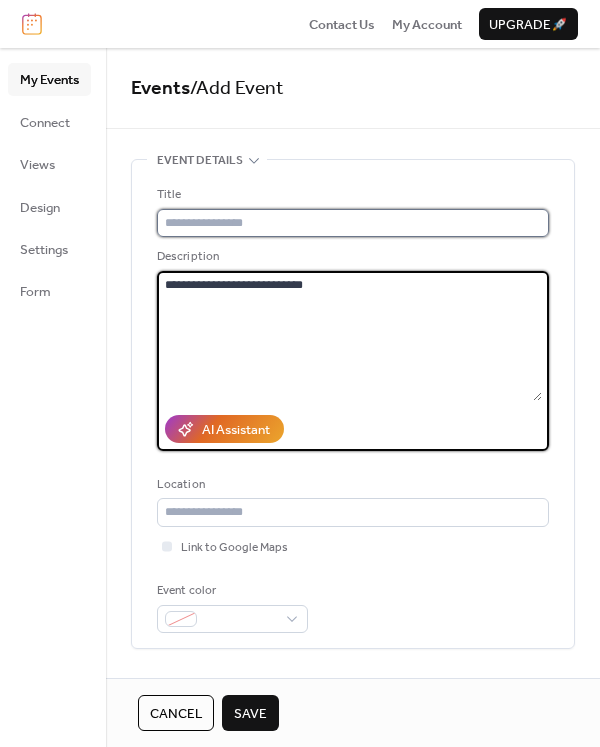 click at bounding box center [353, 223] 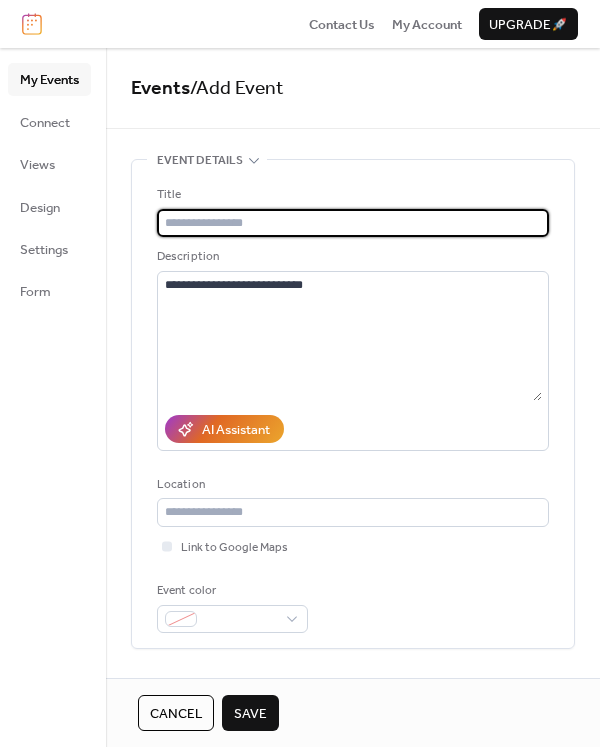 paste on "**********" 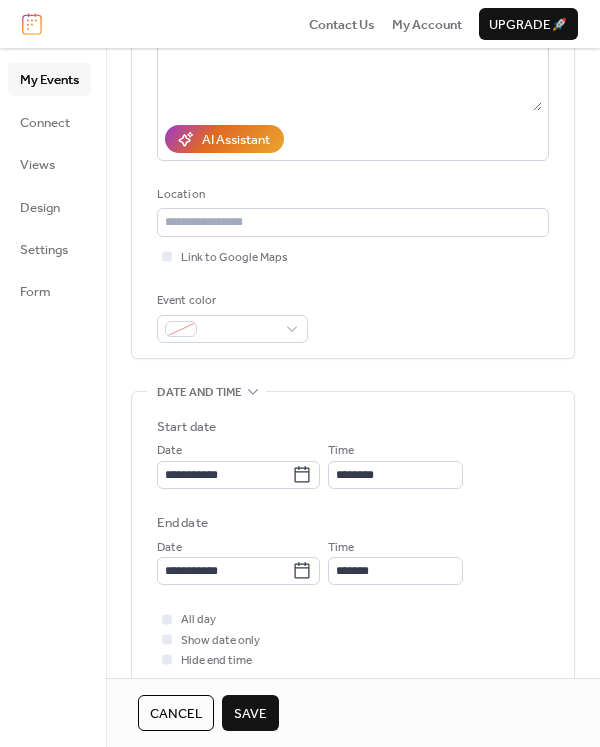 scroll, scrollTop: 300, scrollLeft: 0, axis: vertical 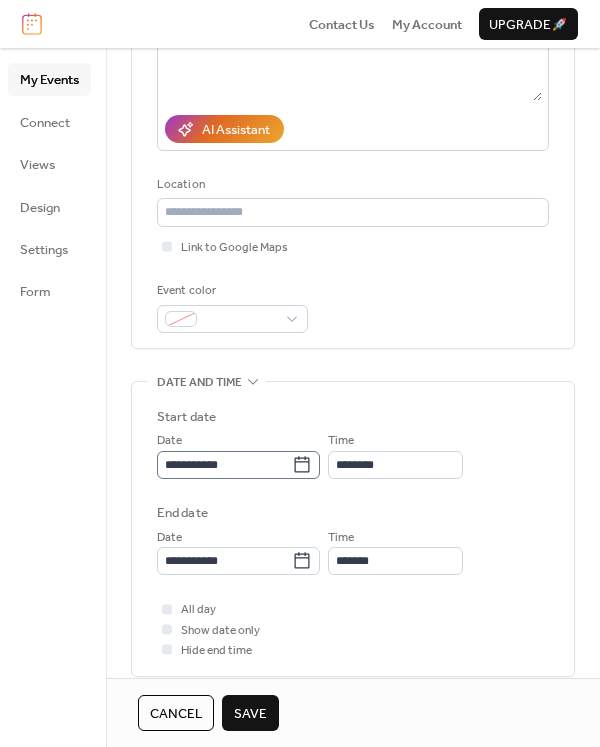 type on "**********" 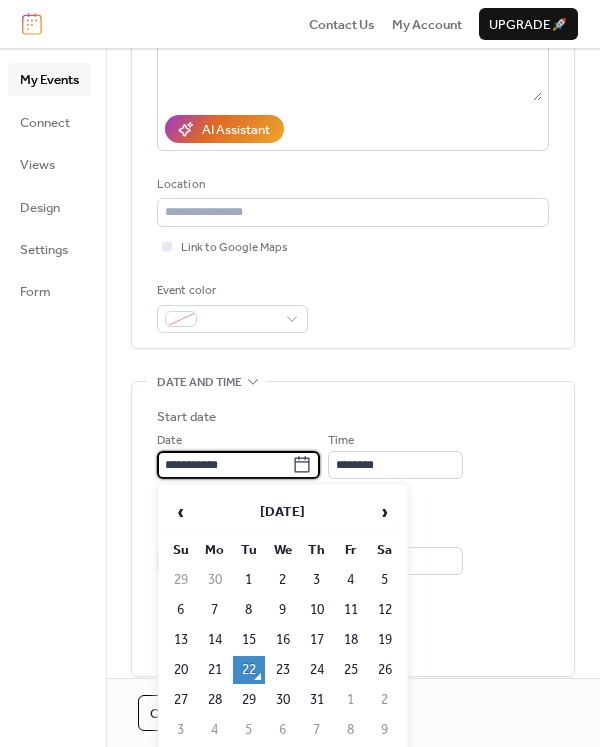 click on "**********" at bounding box center [224, 465] 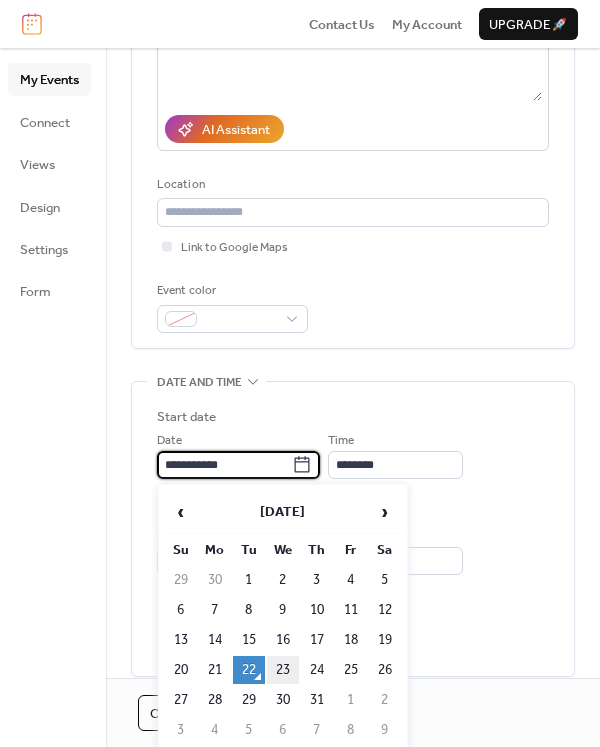 click on "23" at bounding box center [283, 670] 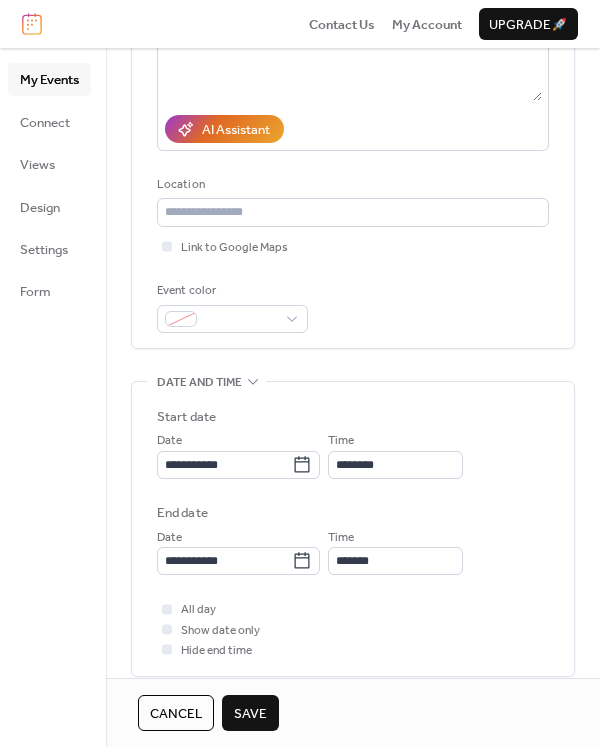 type on "**********" 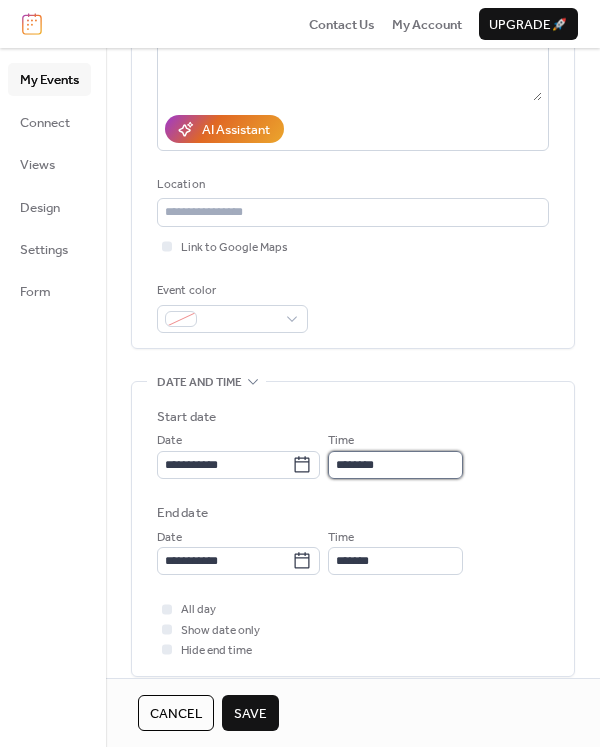click on "********" at bounding box center (395, 465) 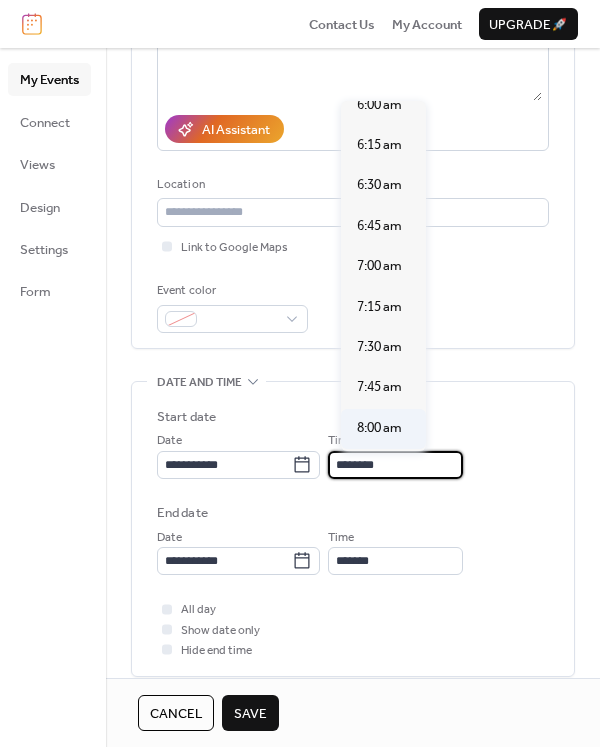 scroll, scrollTop: 940, scrollLeft: 0, axis: vertical 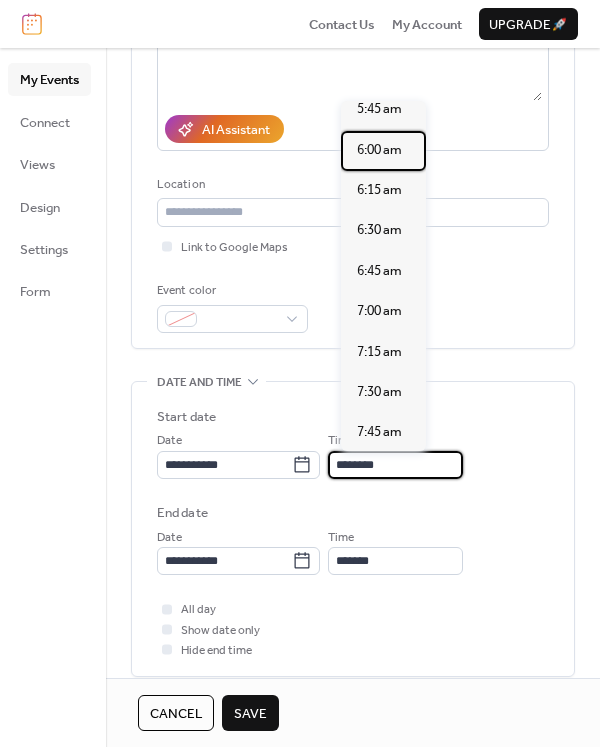 click on "6:00 am" at bounding box center (379, 150) 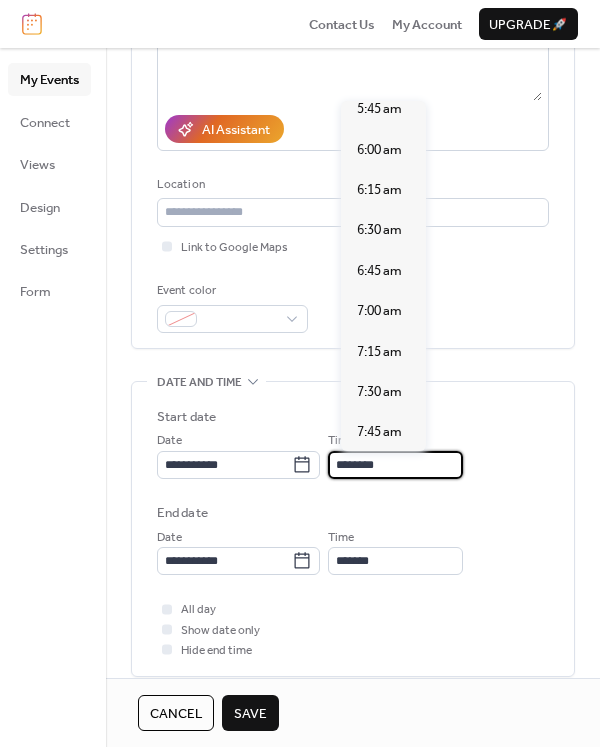 type on "*******" 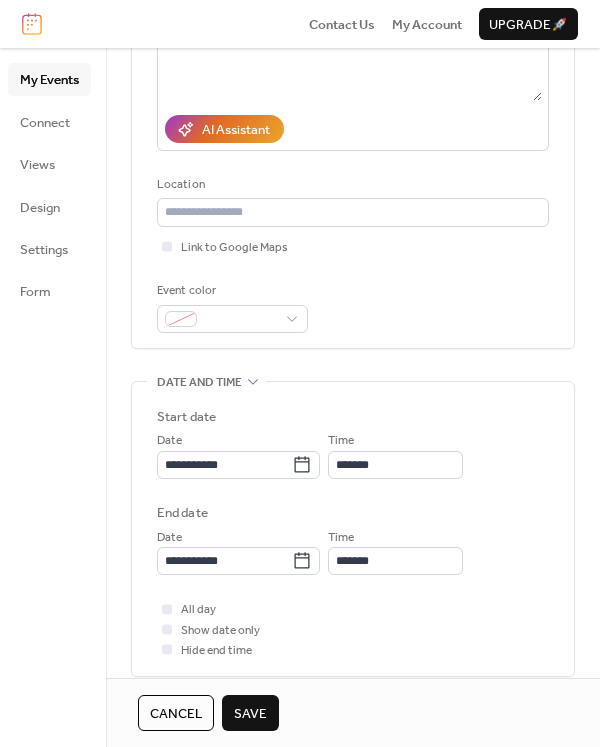 click on "Save" at bounding box center [250, 714] 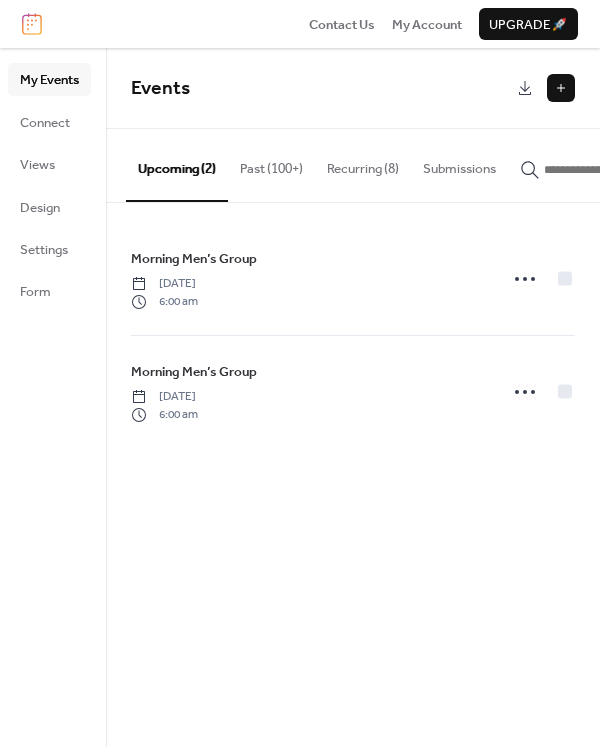 click at bounding box center [561, 88] 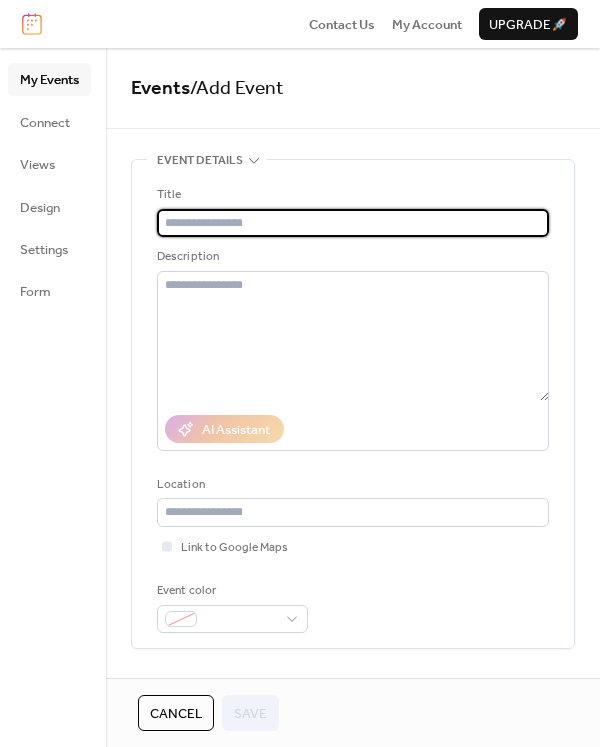 click at bounding box center [353, 223] 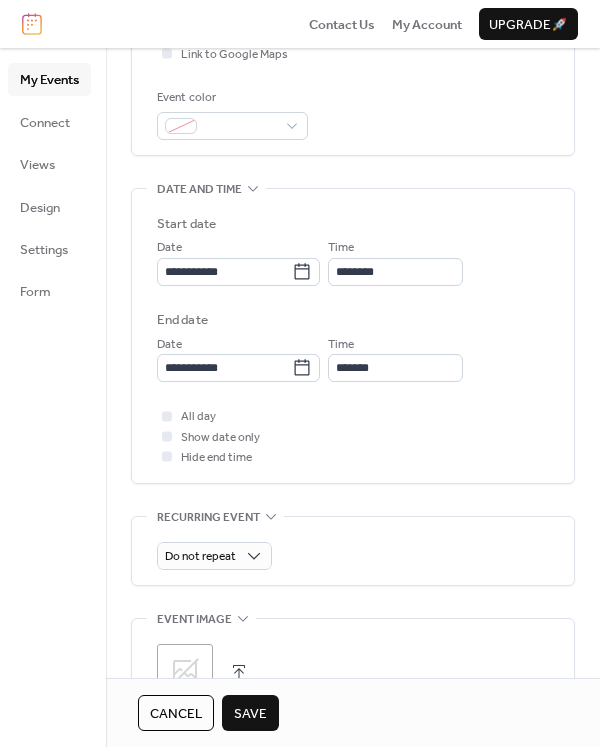 scroll, scrollTop: 500, scrollLeft: 0, axis: vertical 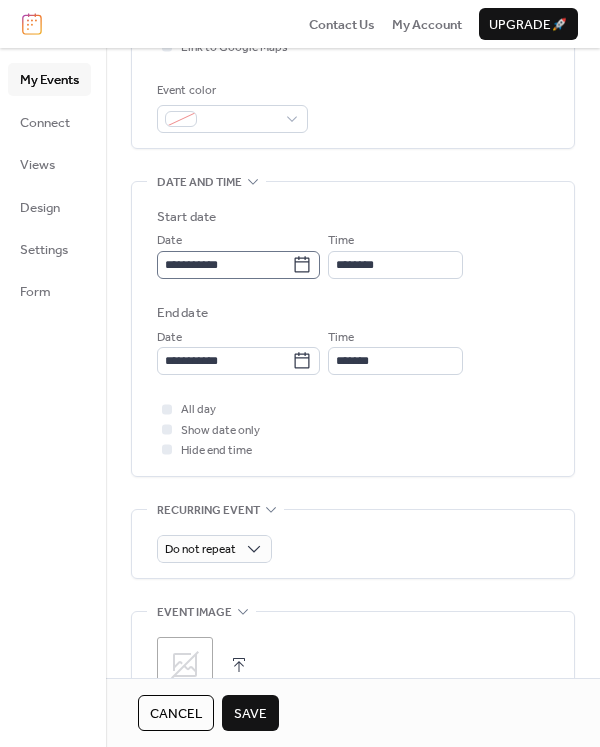 type on "**********" 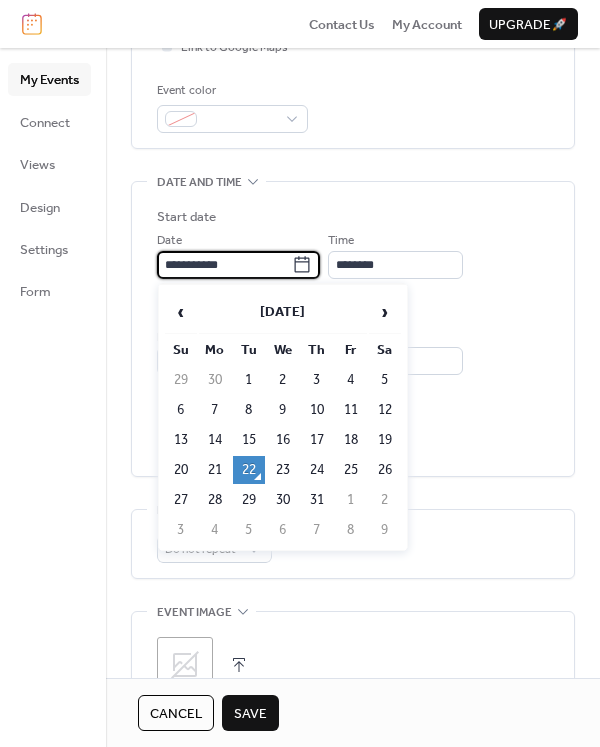 click on "**********" at bounding box center [224, 265] 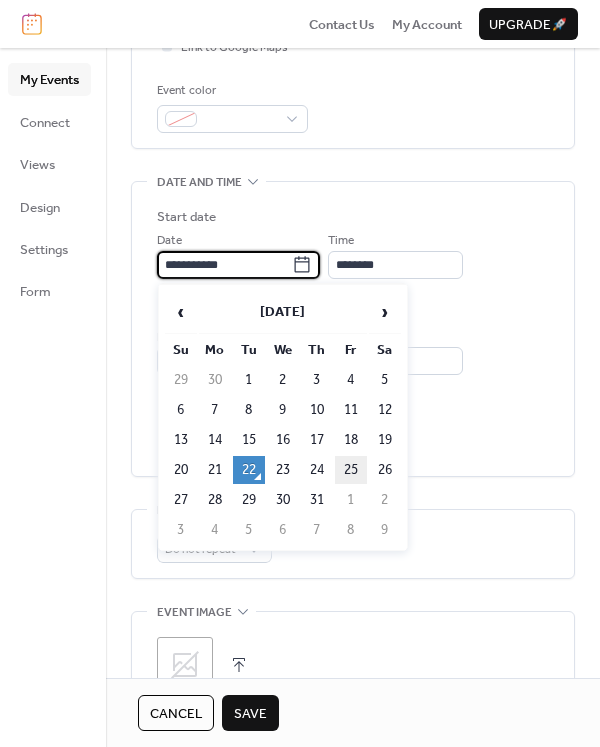 click on "25" at bounding box center [351, 470] 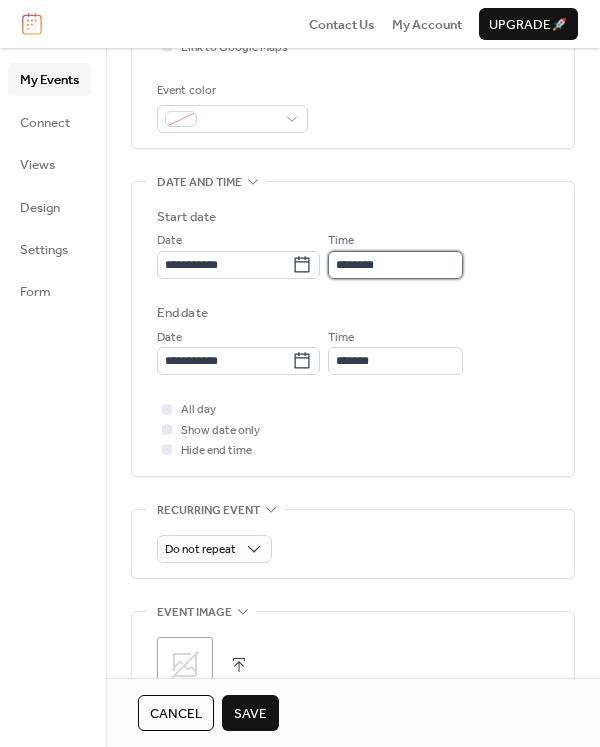 click on "********" at bounding box center (395, 265) 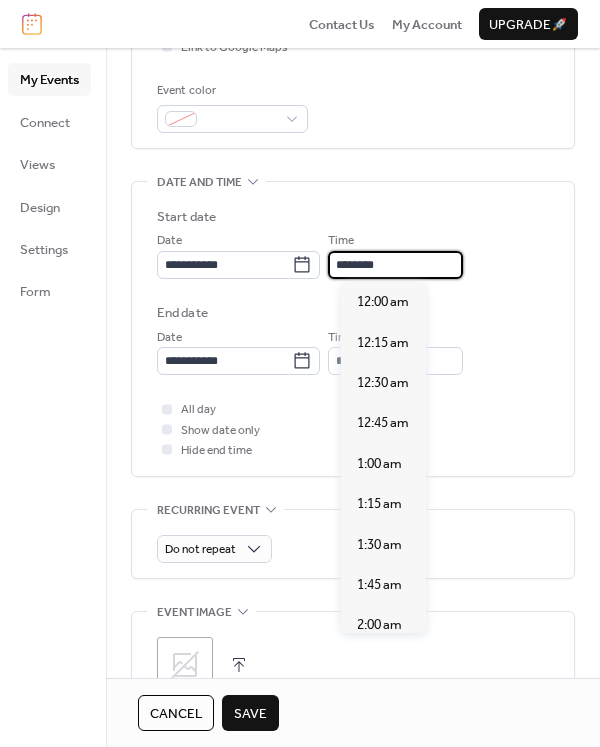 scroll, scrollTop: 1940, scrollLeft: 0, axis: vertical 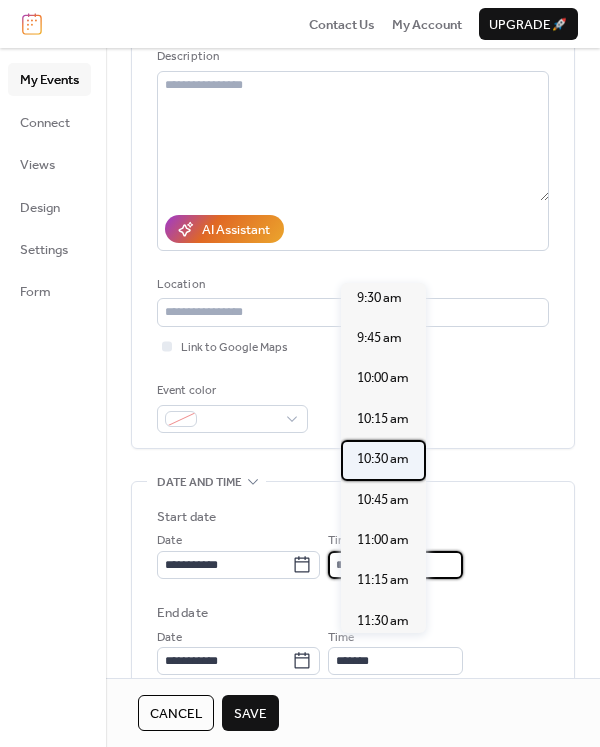 click on "10:30 am" at bounding box center [383, 459] 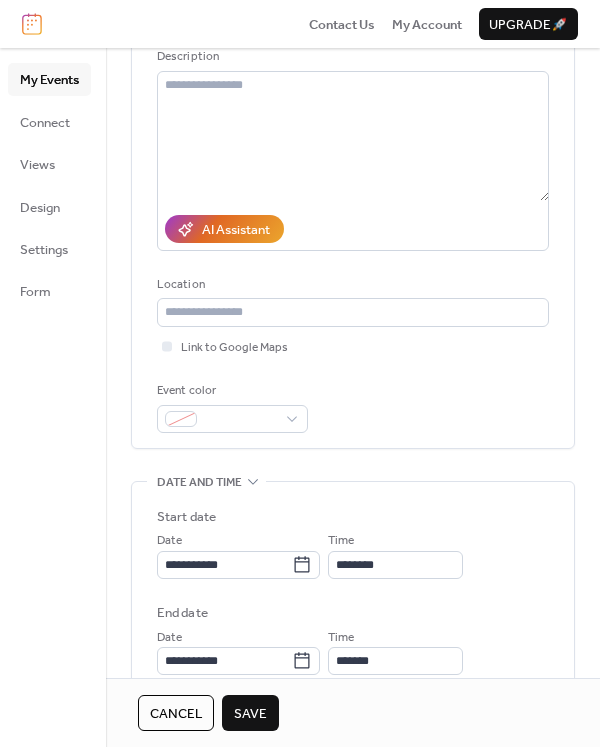 type on "********" 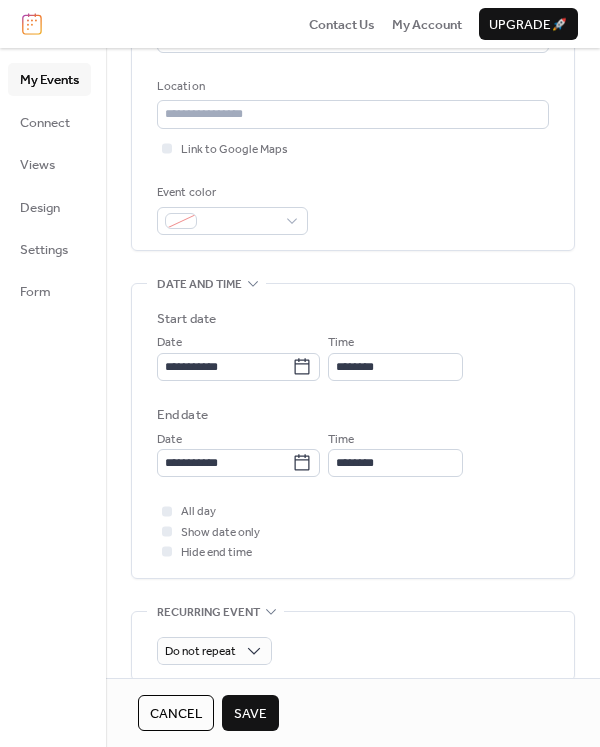 scroll, scrollTop: 400, scrollLeft: 0, axis: vertical 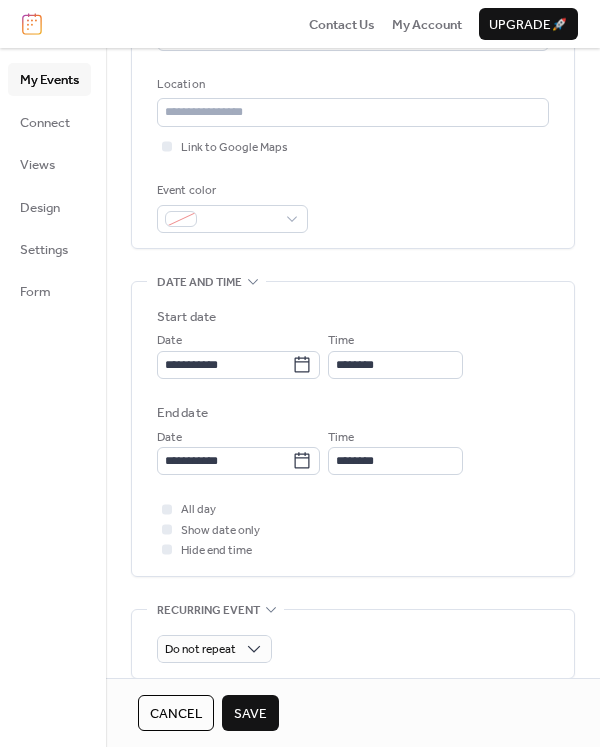click on "Save" at bounding box center [250, 714] 